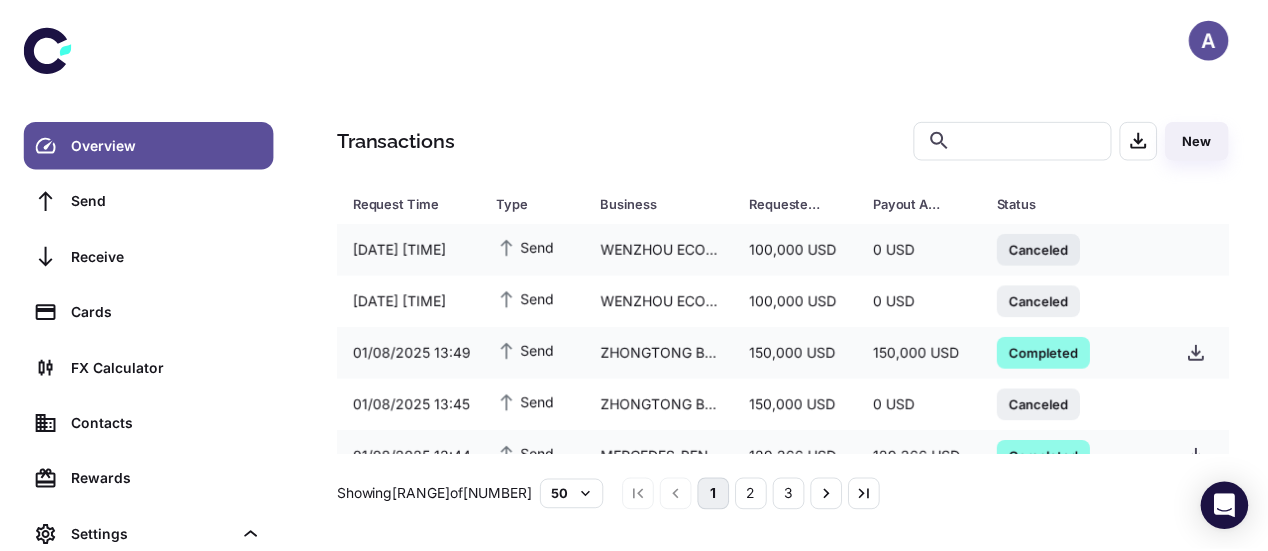 scroll, scrollTop: 0, scrollLeft: 0, axis: both 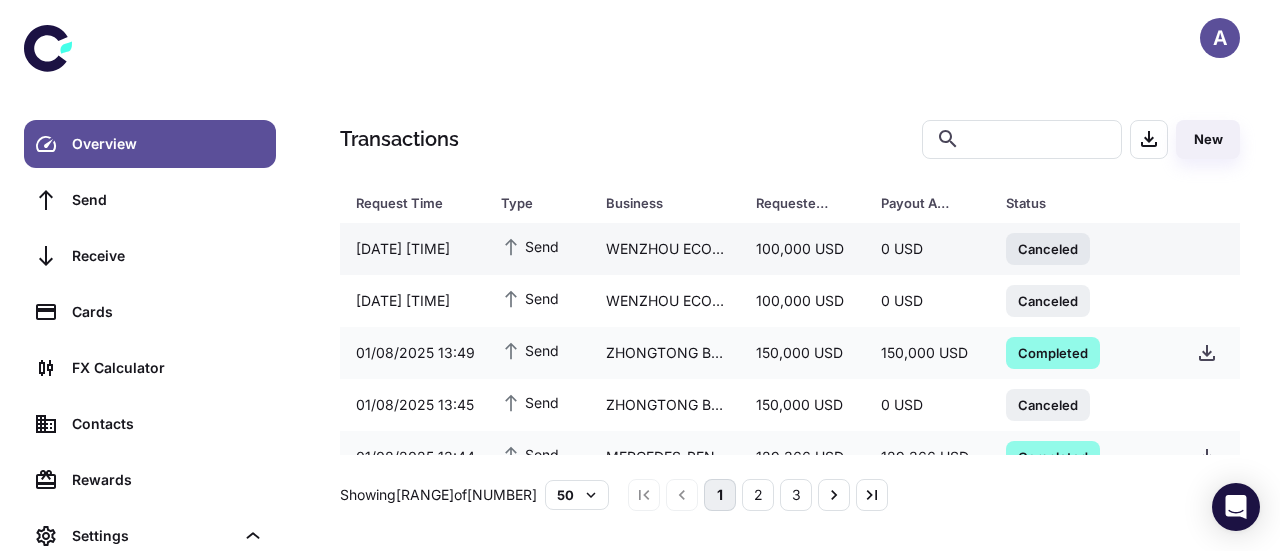 click on "100,000 USD" at bounding box center (802, 249) 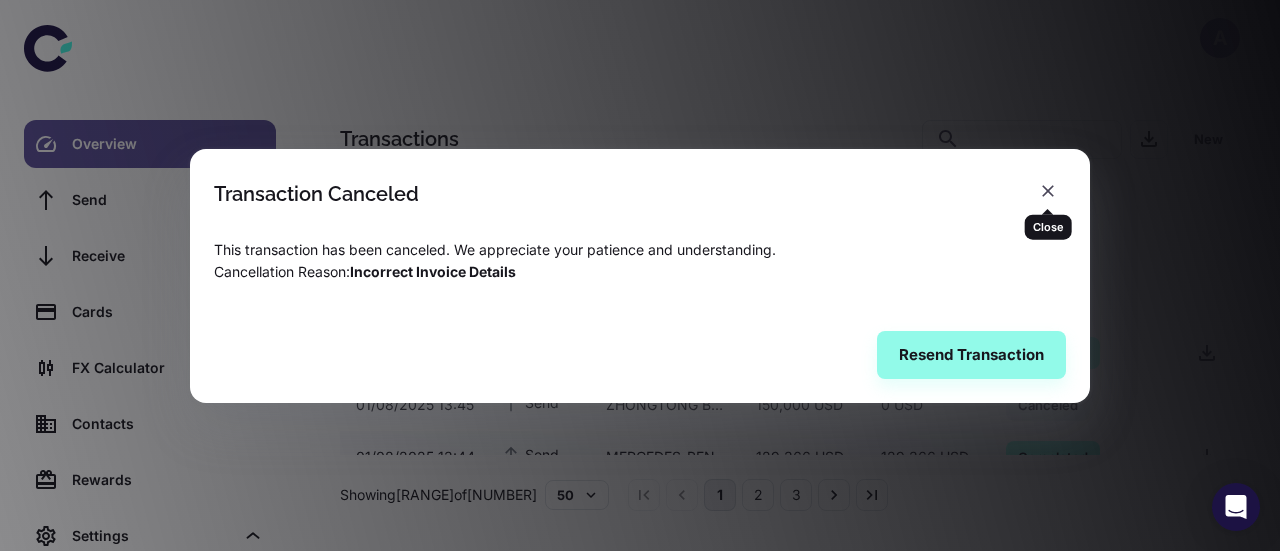 click 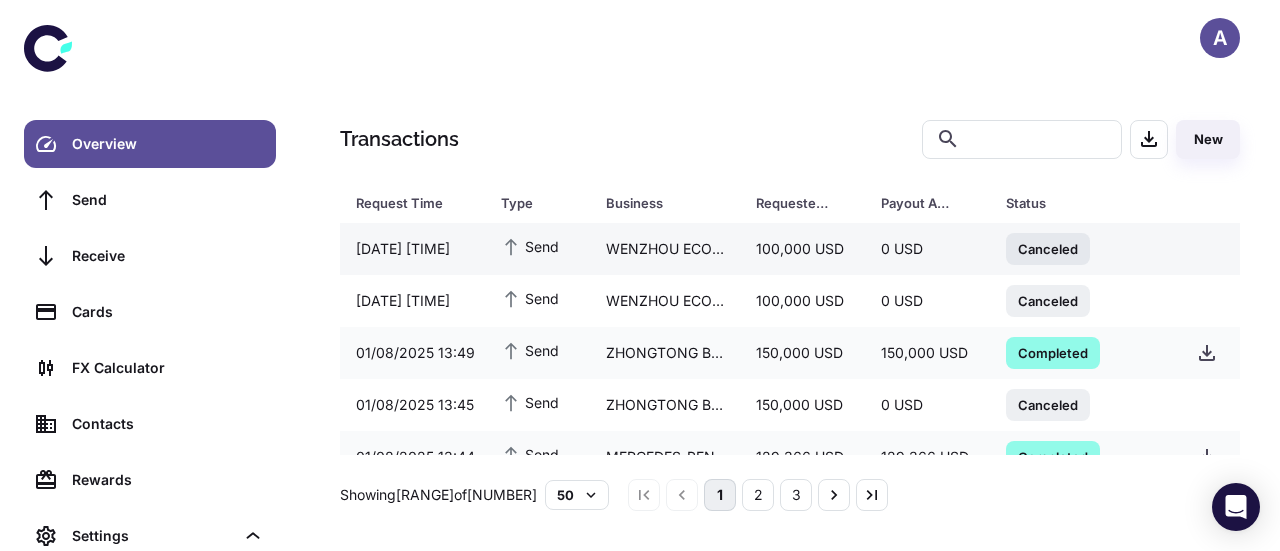 click on "Canceled" at bounding box center [1048, 249] 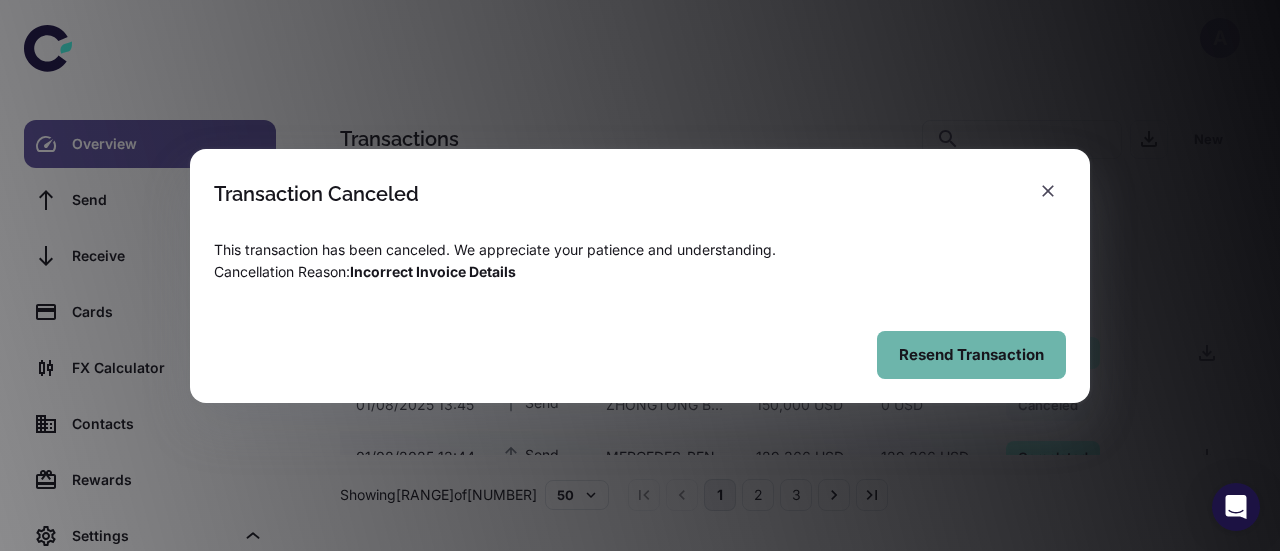 click on "Resend Transaction" at bounding box center (971, 355) 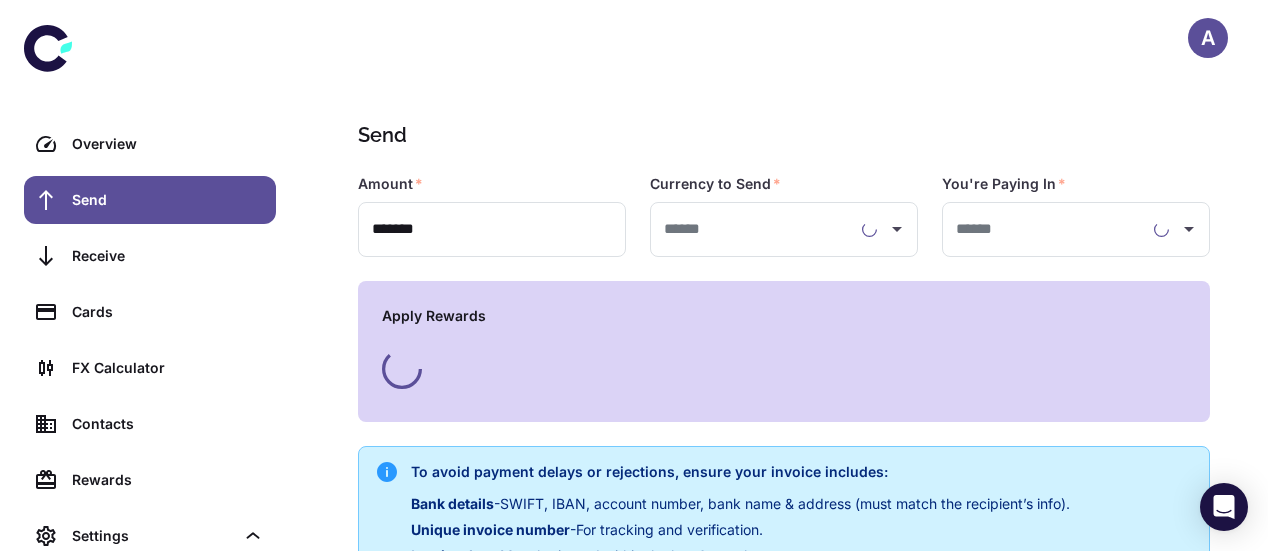 type on "**********" 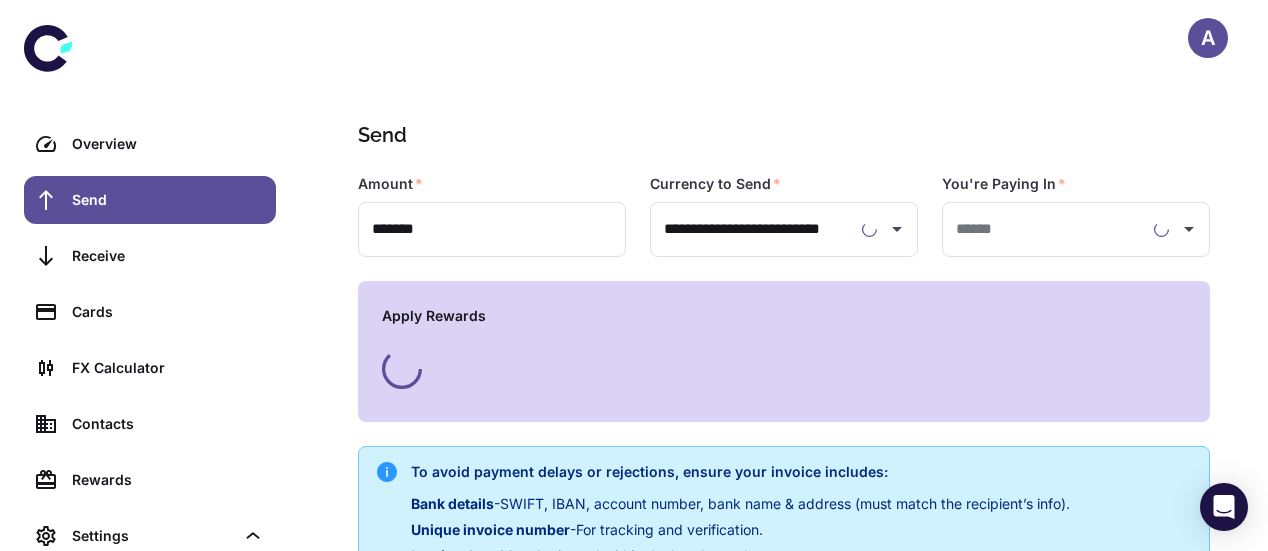 type on "**********" 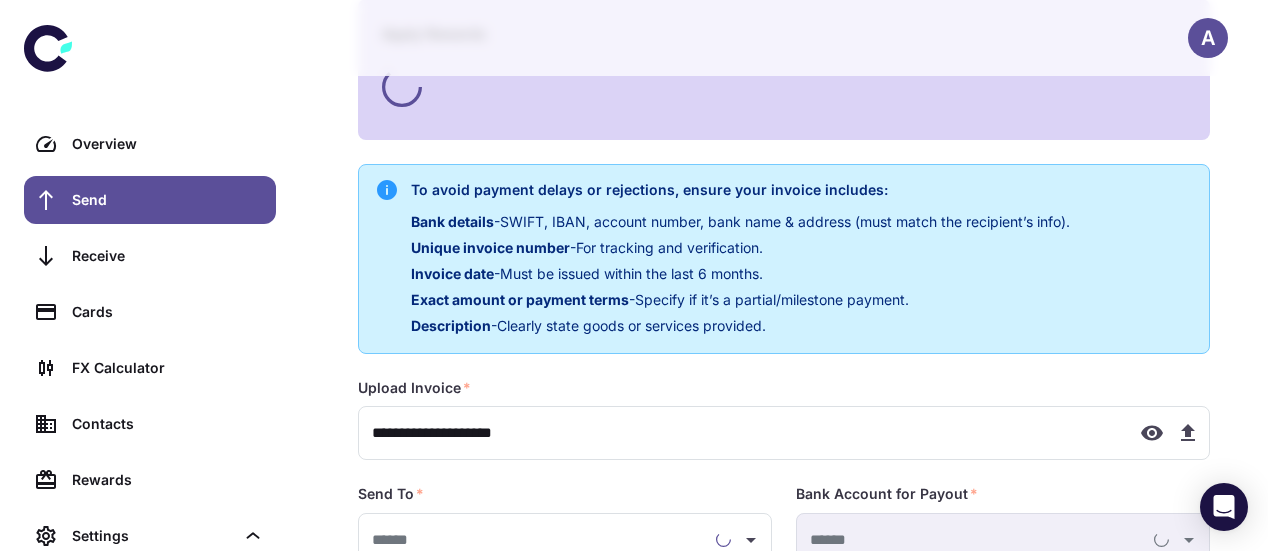 type on "**********" 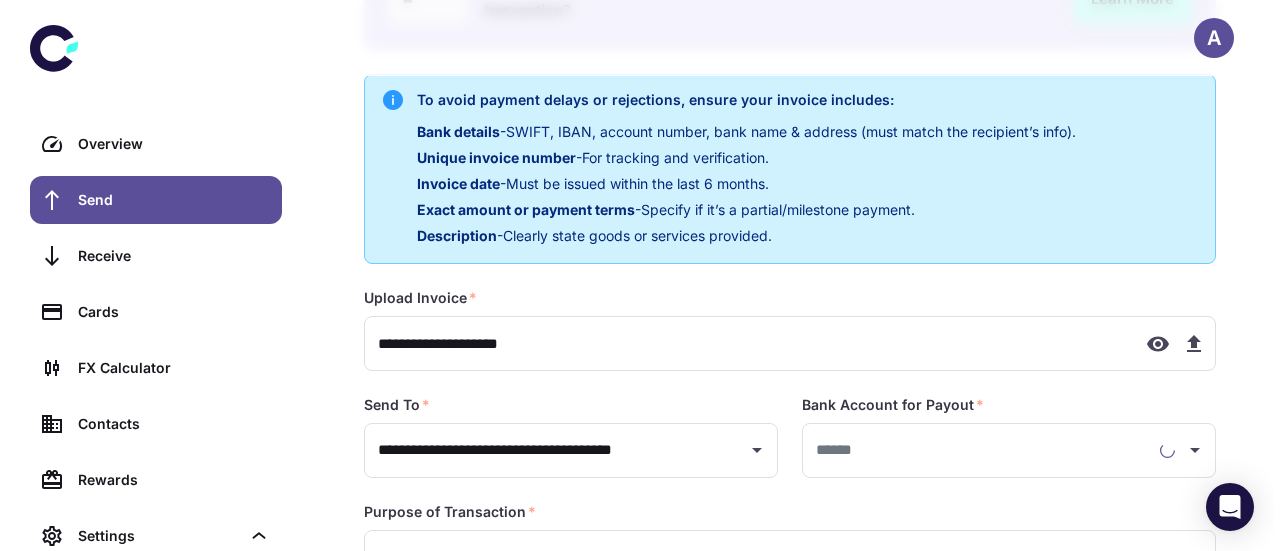 scroll, scrollTop: 483, scrollLeft: 0, axis: vertical 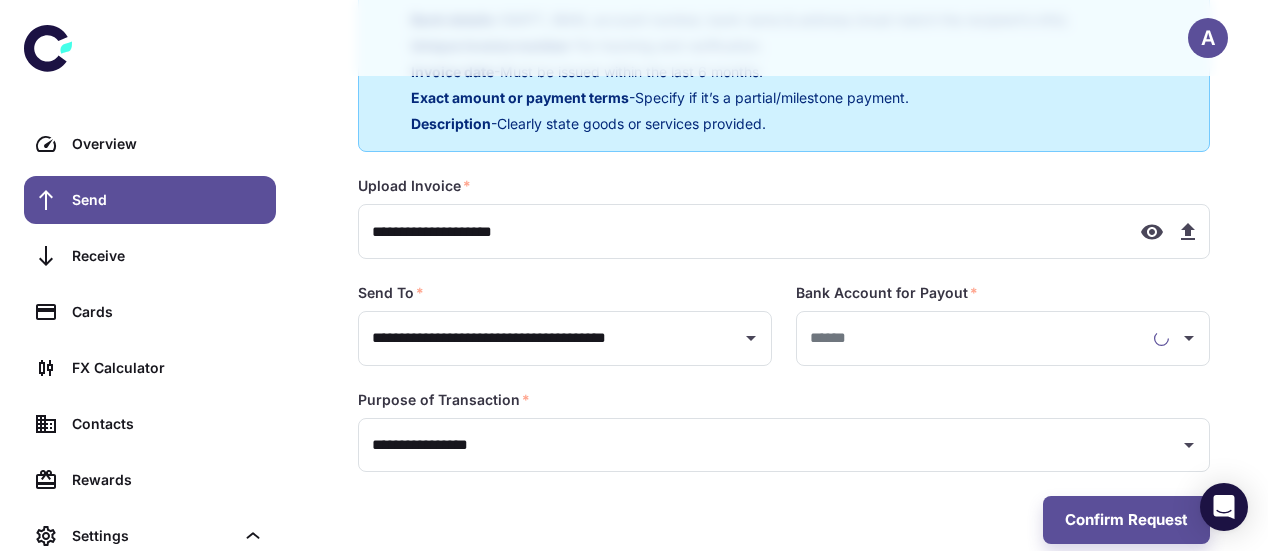 type on "**********" 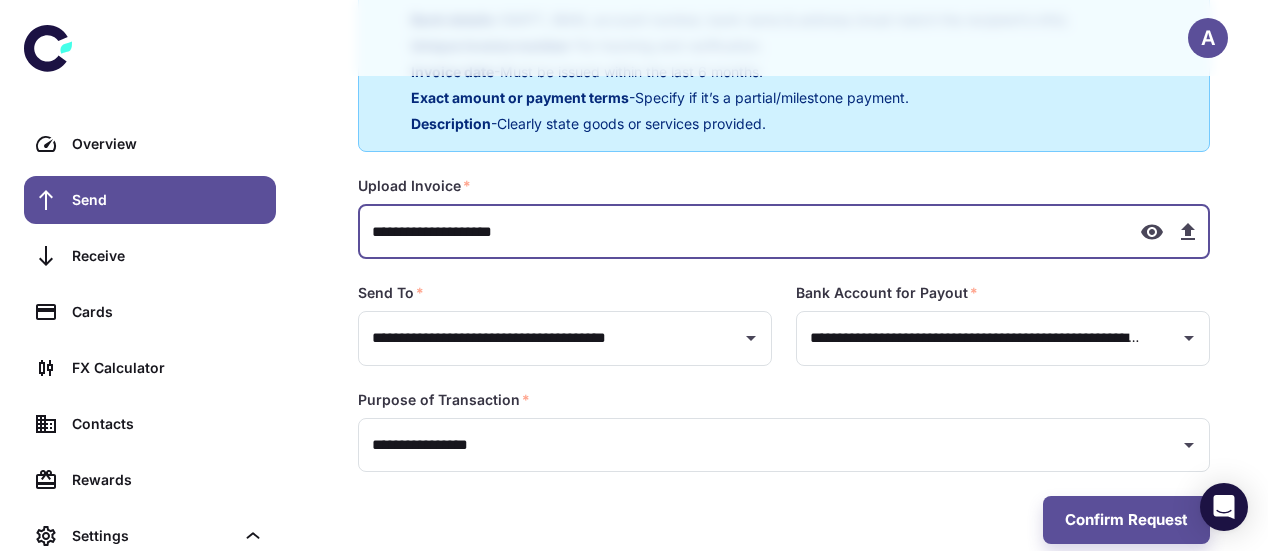 click on "**********" at bounding box center (741, 231) 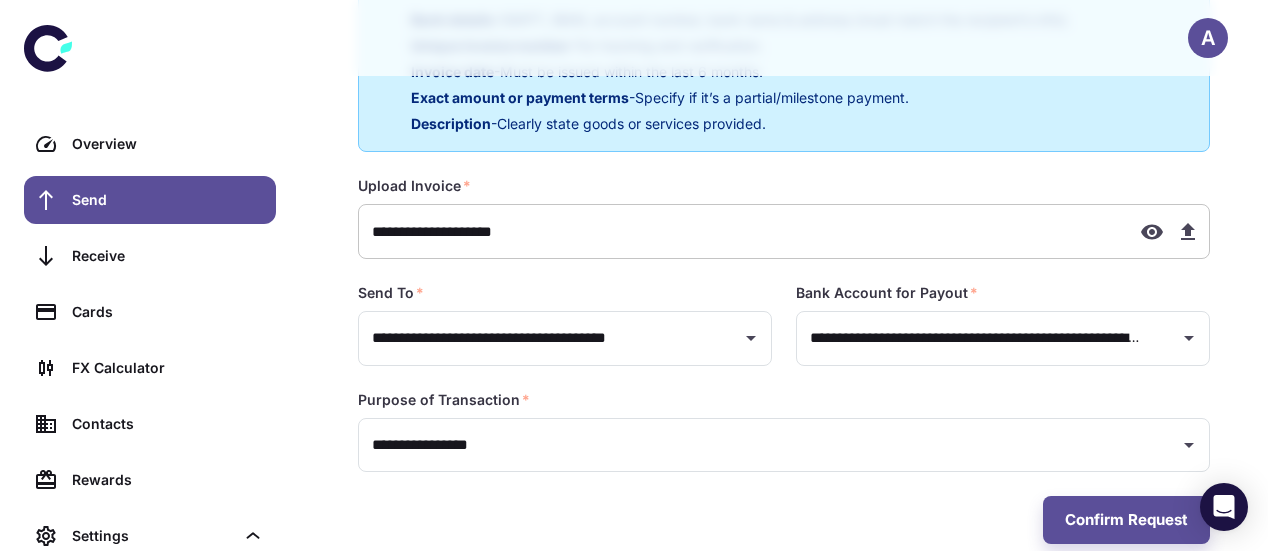 type on "**********" 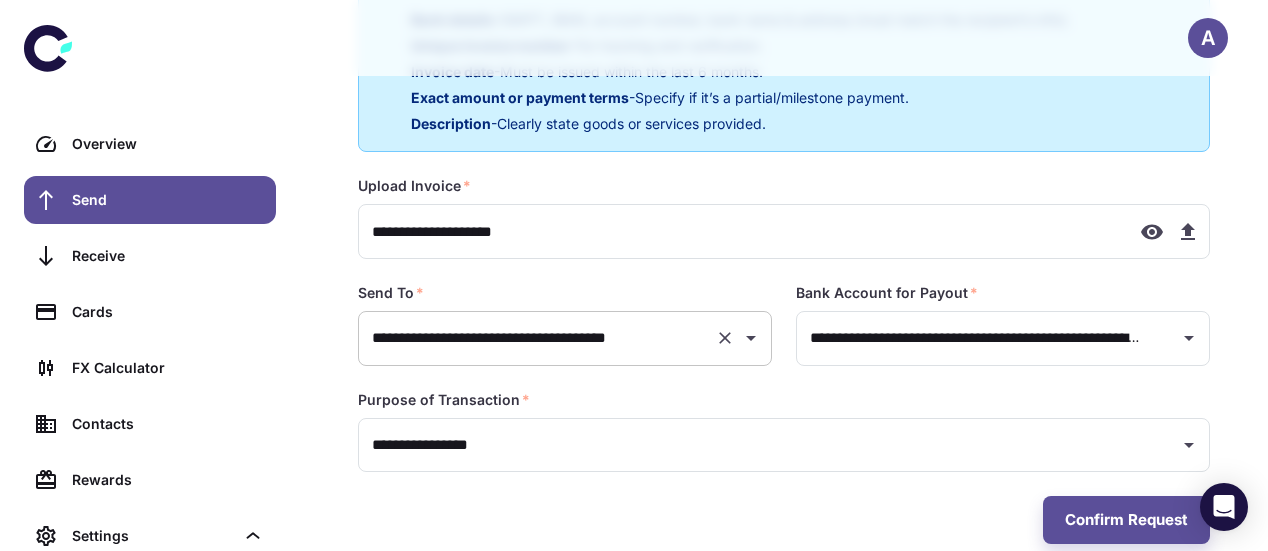 type on "**********" 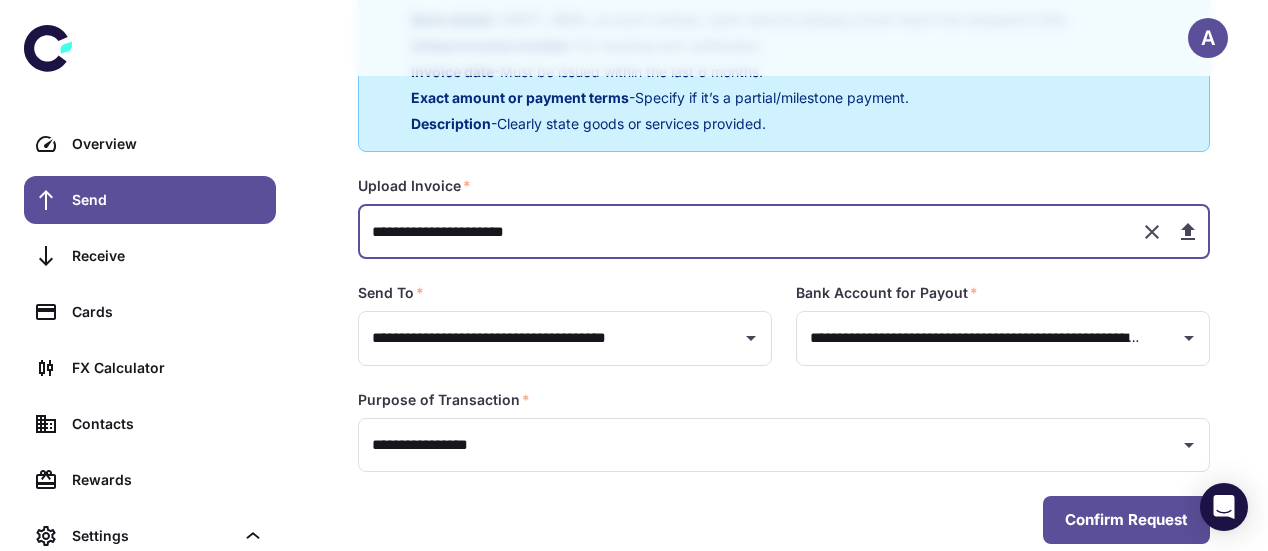 click on "Confirm Request" at bounding box center [1126, 520] 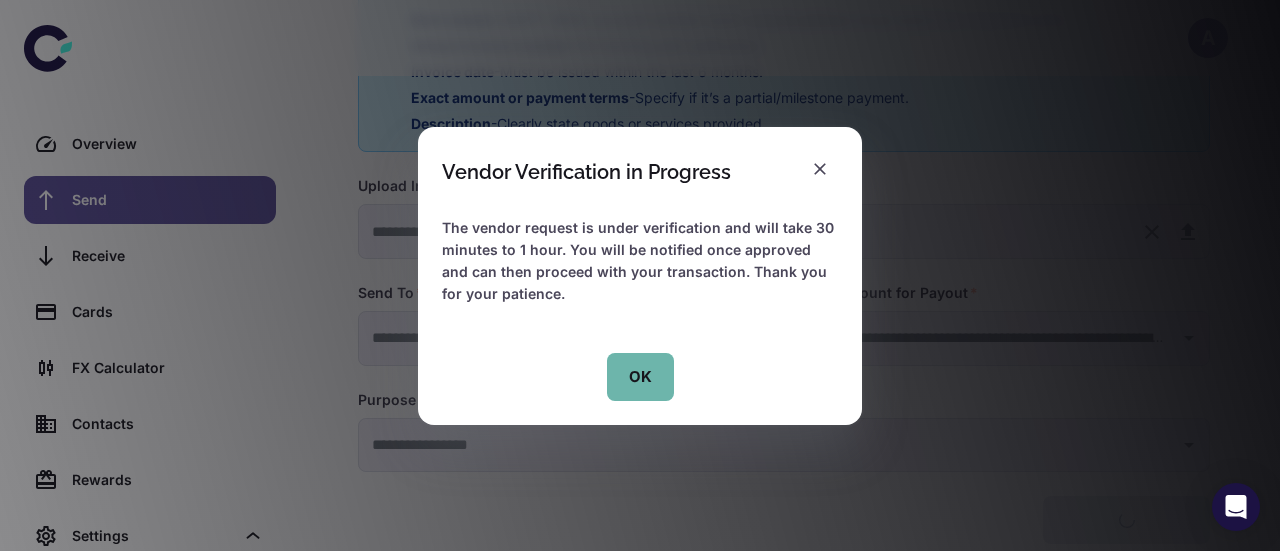 click on "OK" at bounding box center [640, 377] 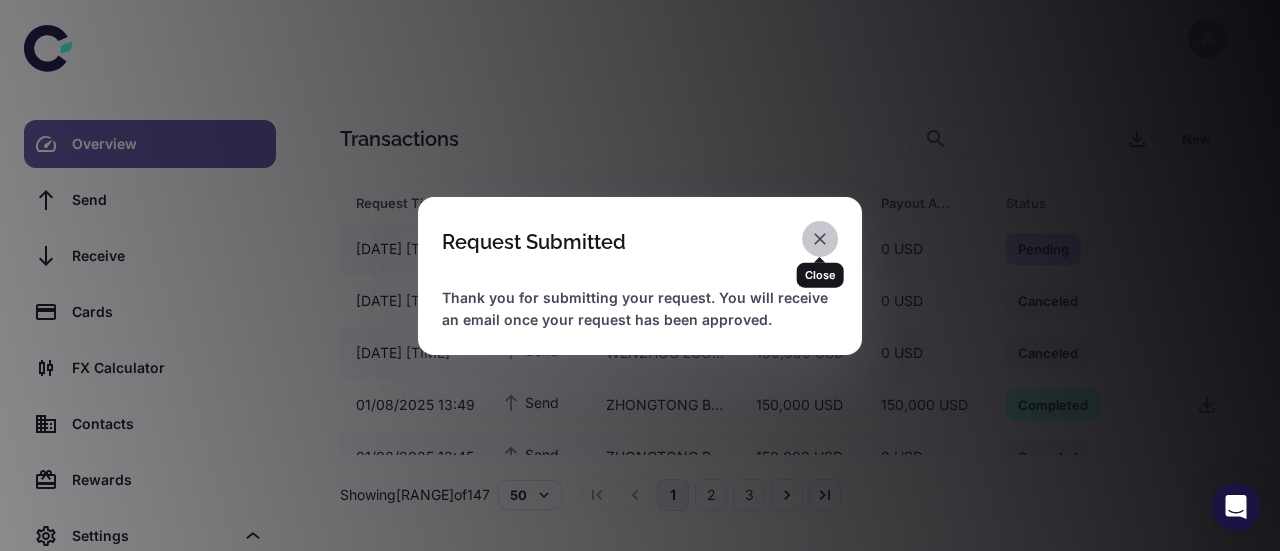 click 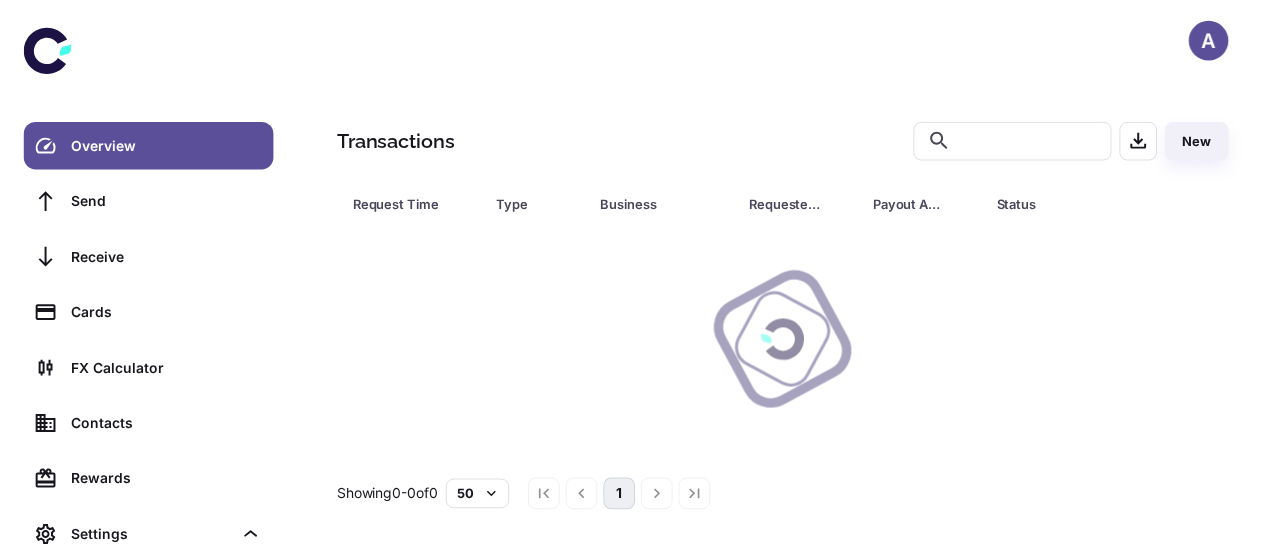 scroll, scrollTop: 0, scrollLeft: 0, axis: both 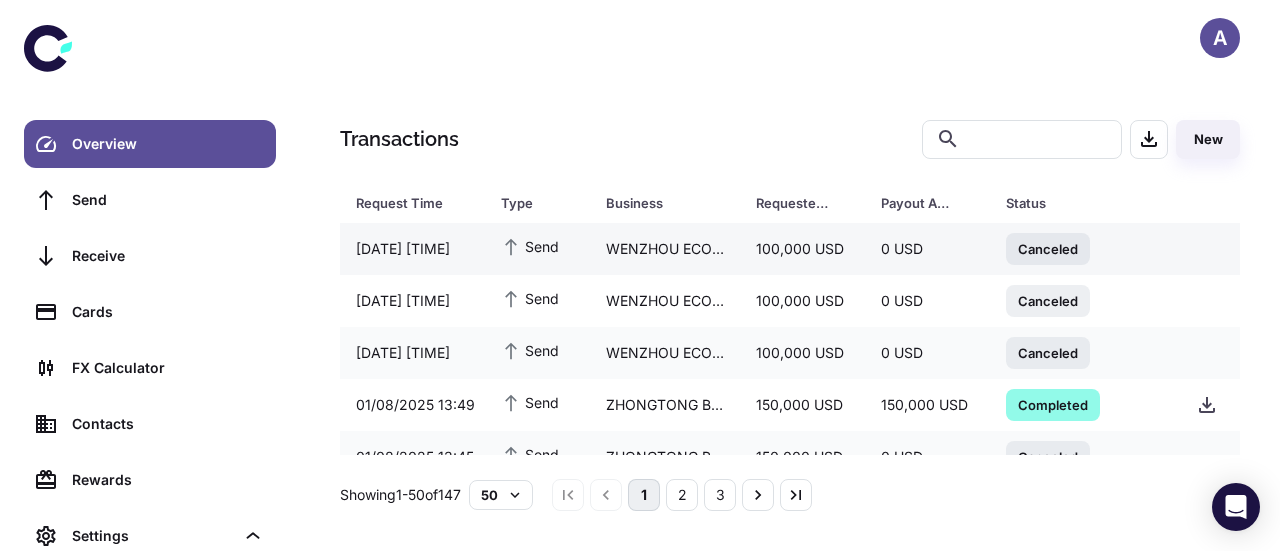 click on "WENZHOU ECOTEC ENERGY EQUIPMENT CO.,LTD" at bounding box center [665, 249] 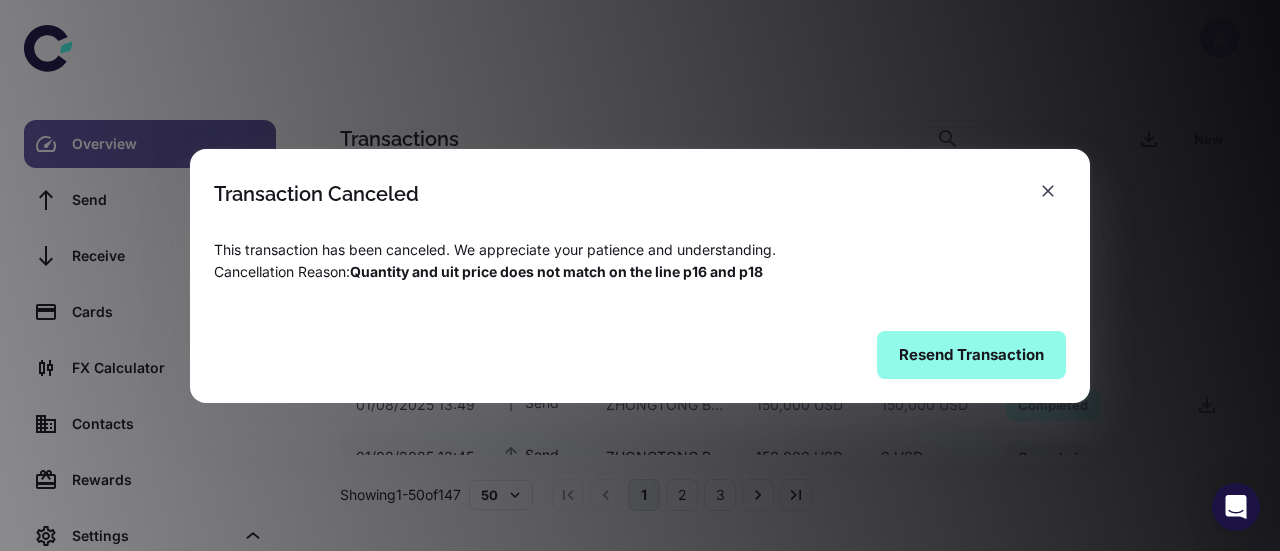 click on "Resend Transaction" at bounding box center (971, 355) 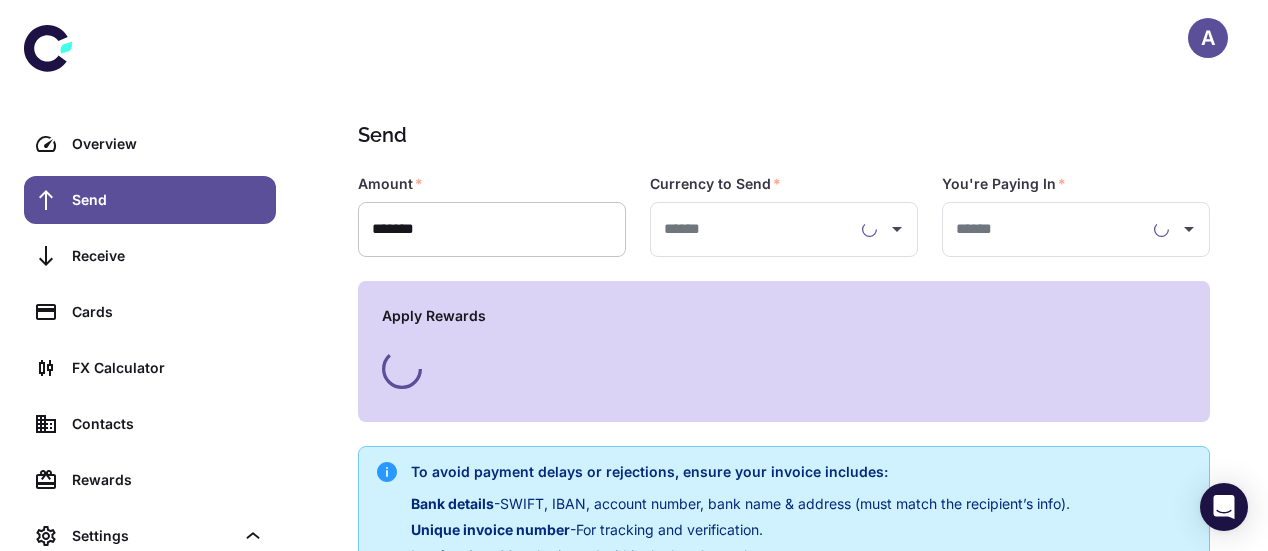 type on "**********" 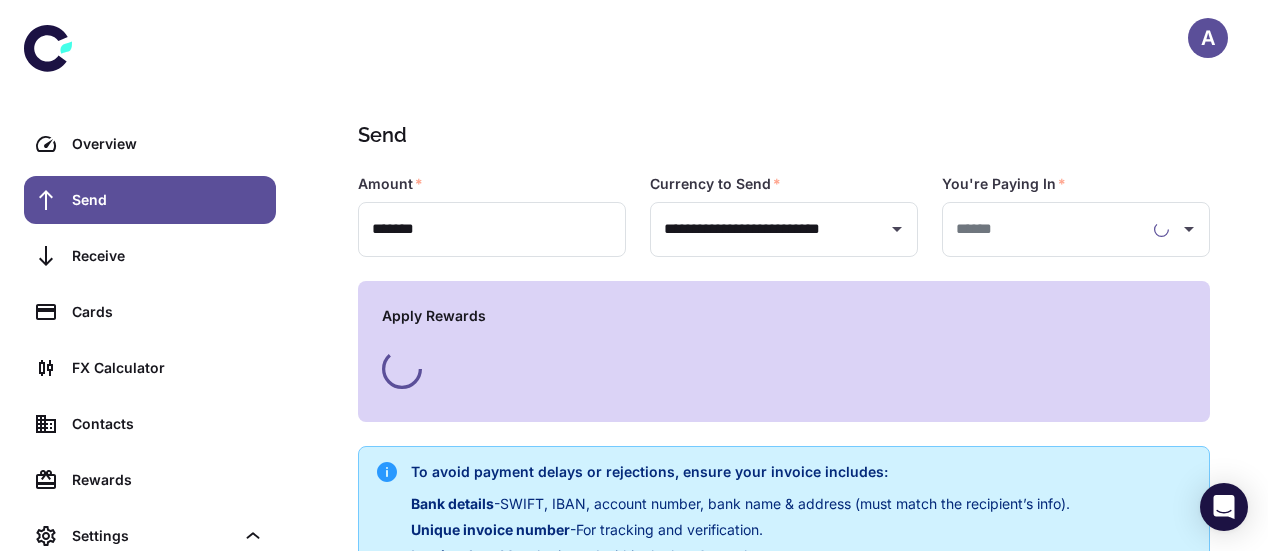 type on "**********" 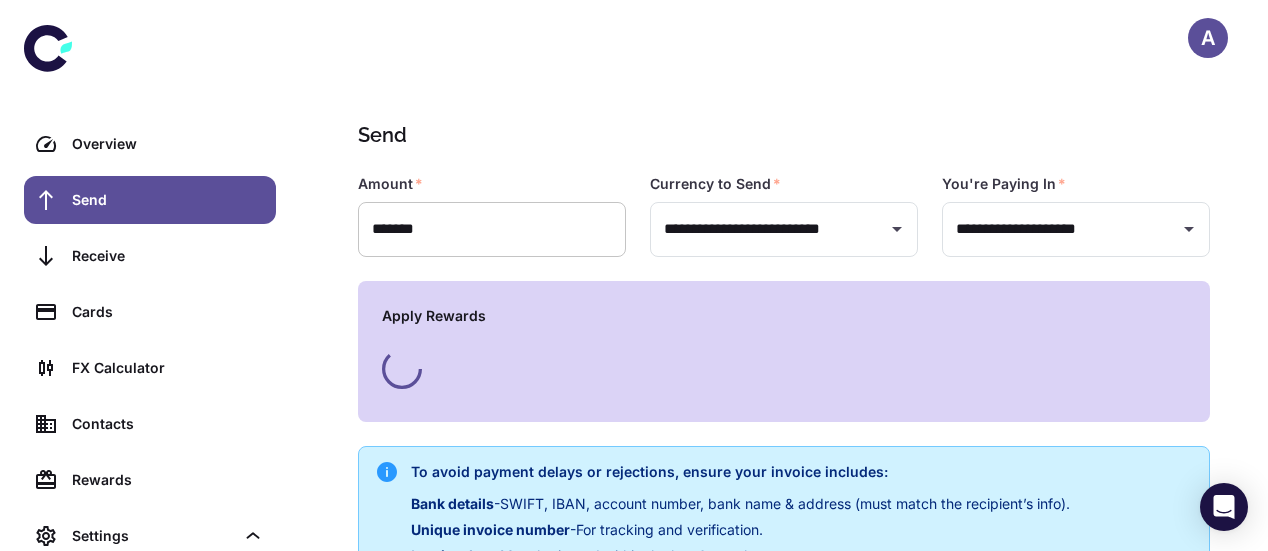 type on "**********" 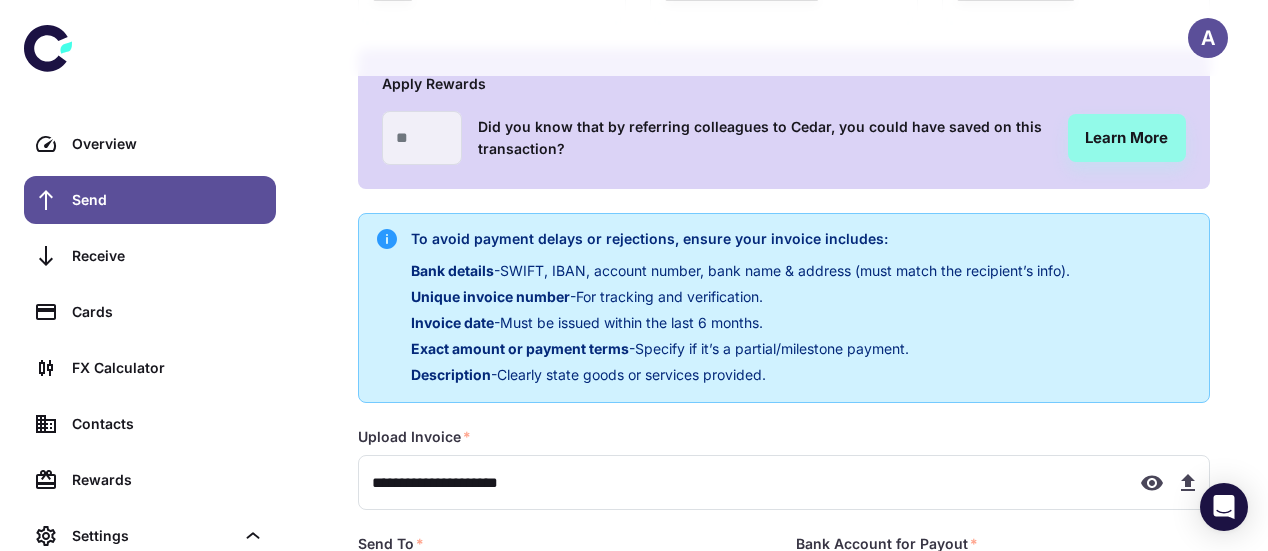 scroll, scrollTop: 235, scrollLeft: 0, axis: vertical 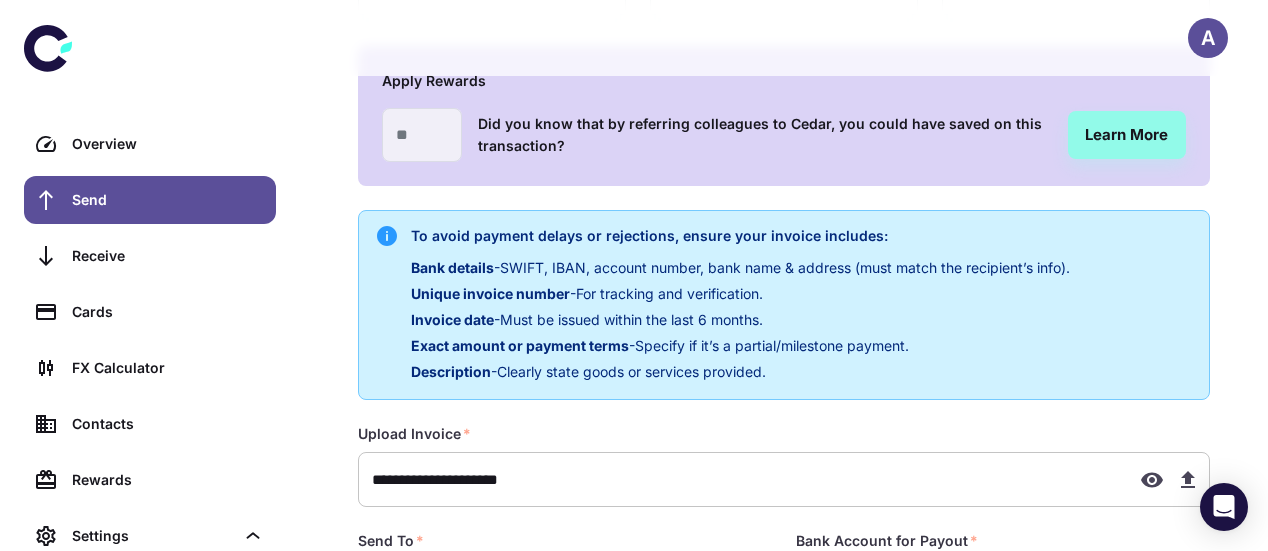 click on "**********" at bounding box center [741, 479] 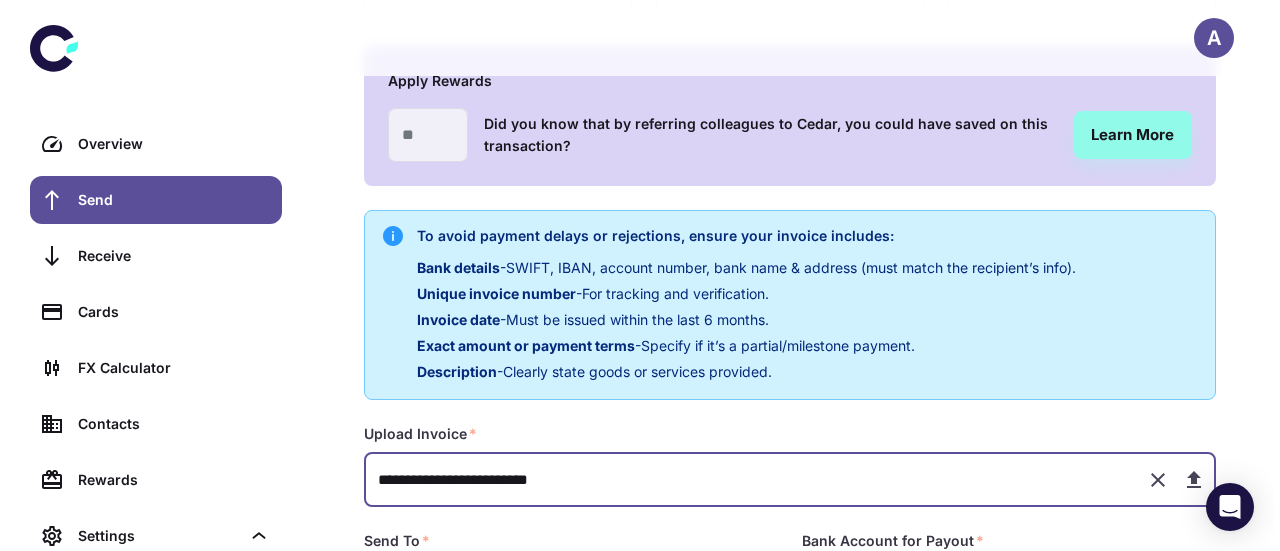 scroll, scrollTop: 515, scrollLeft: 0, axis: vertical 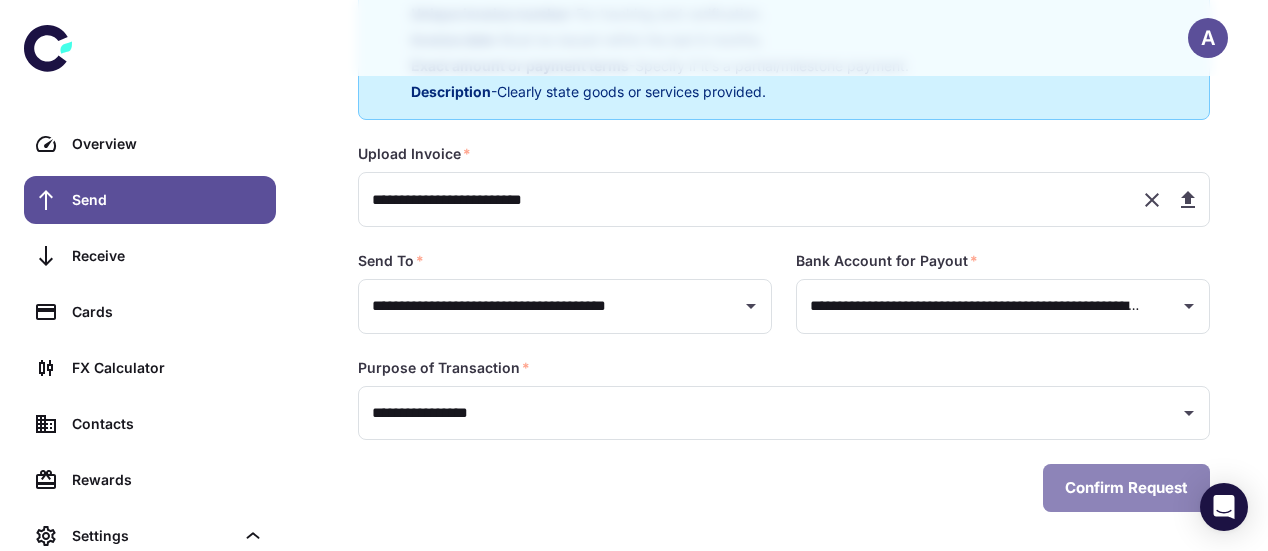 click on "Confirm Request" at bounding box center (1126, 488) 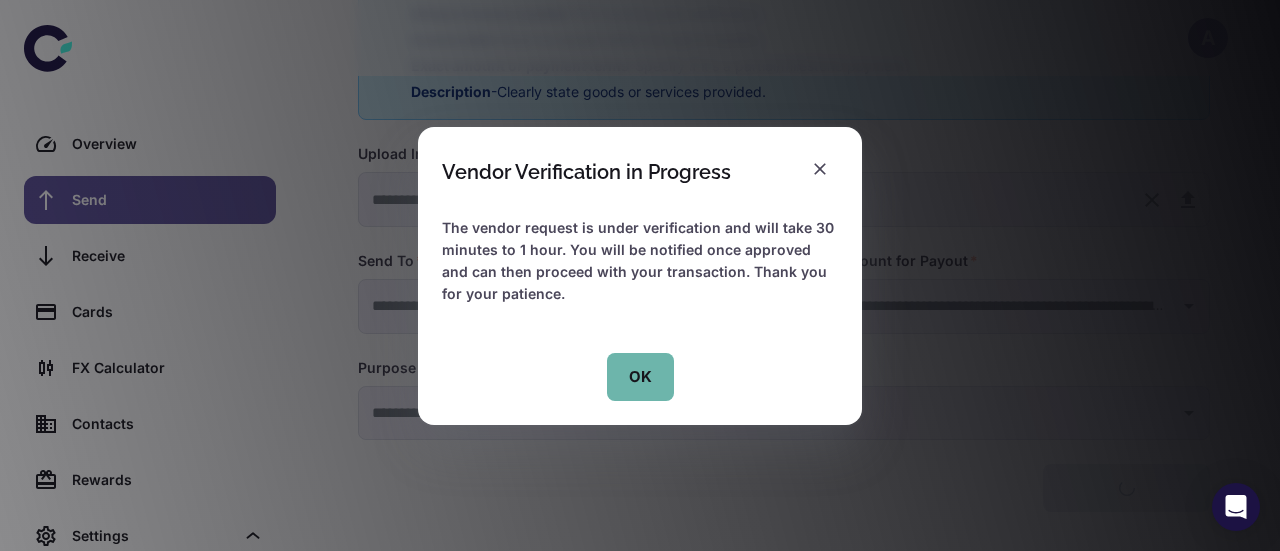 click on "OK" at bounding box center (640, 377) 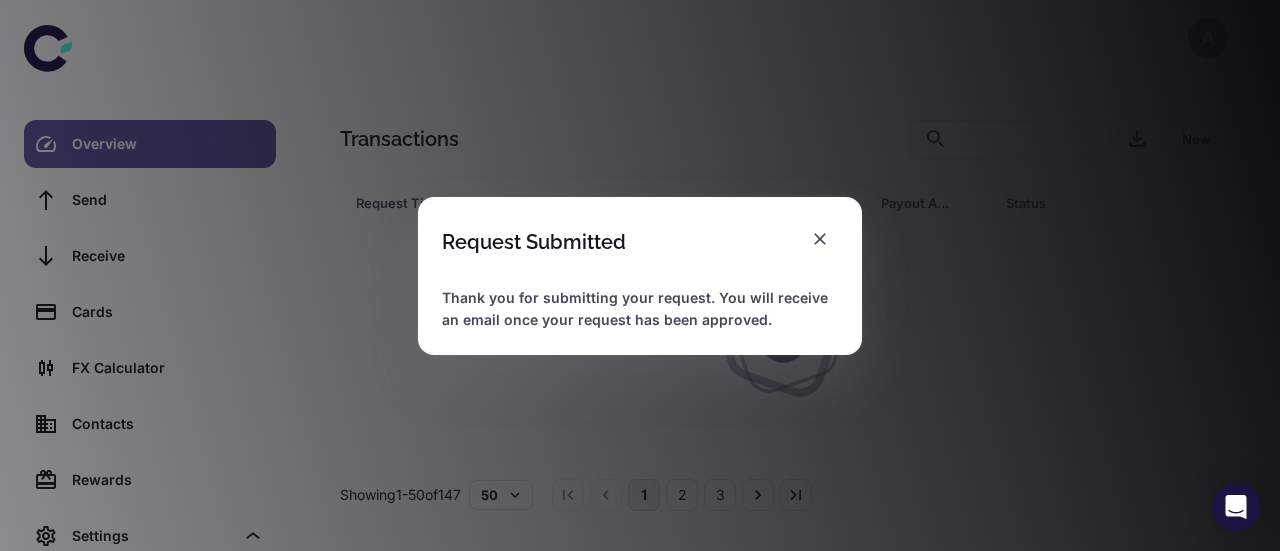 scroll, scrollTop: 0, scrollLeft: 0, axis: both 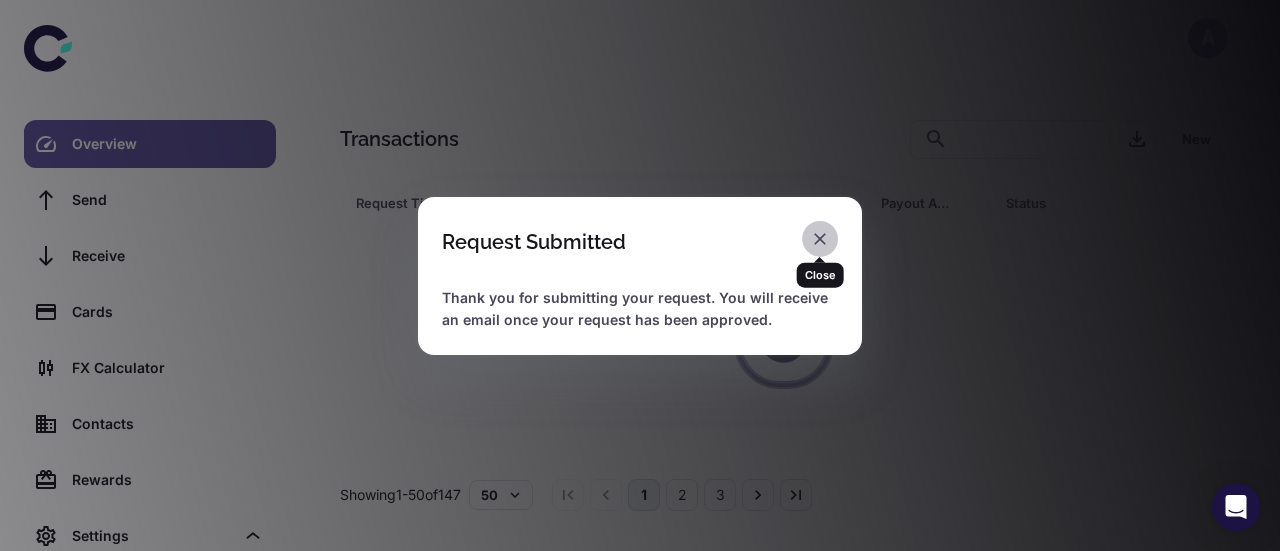 click 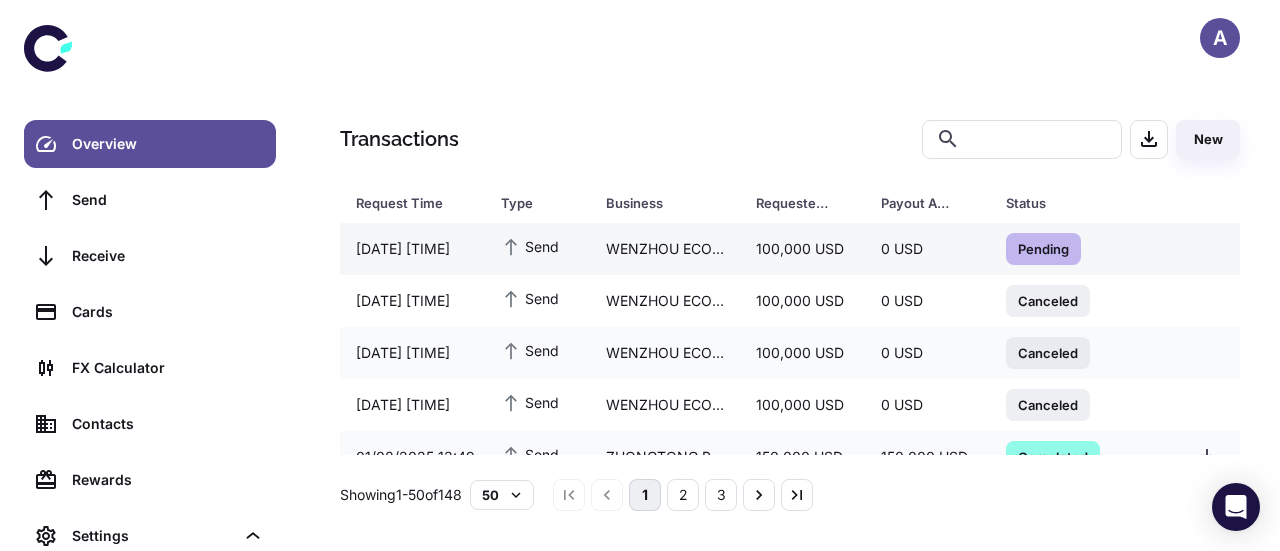 click on "WENZHOU ECOTEC ENERGY EQUIPMENT CO.,LTD" at bounding box center [665, 249] 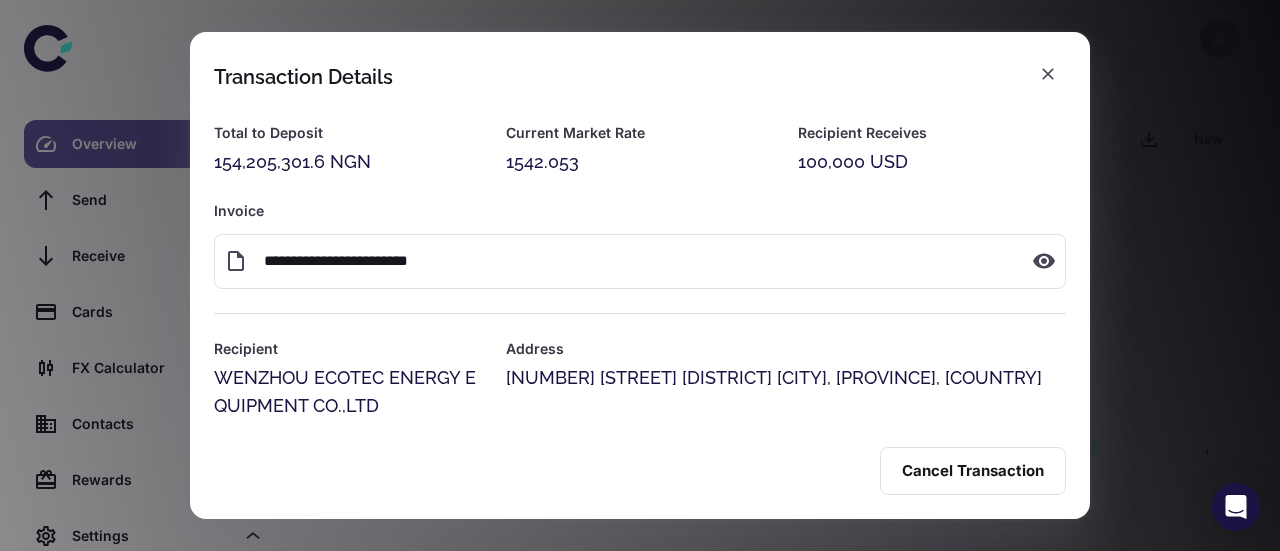 scroll, scrollTop: 98, scrollLeft: 0, axis: vertical 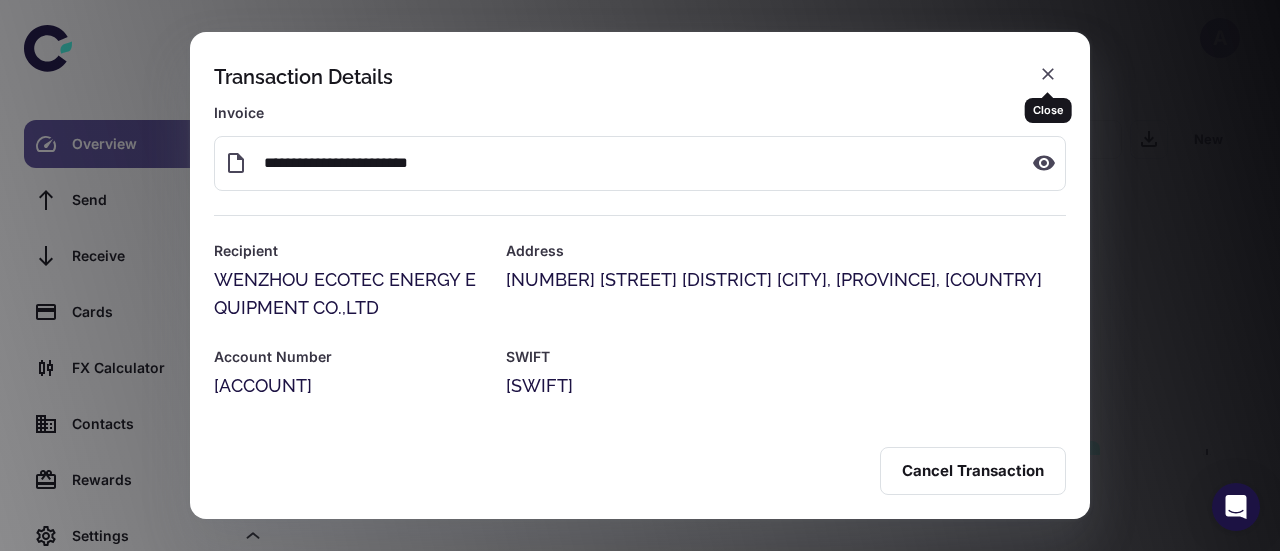 click on "Close" at bounding box center [1048, 103] 